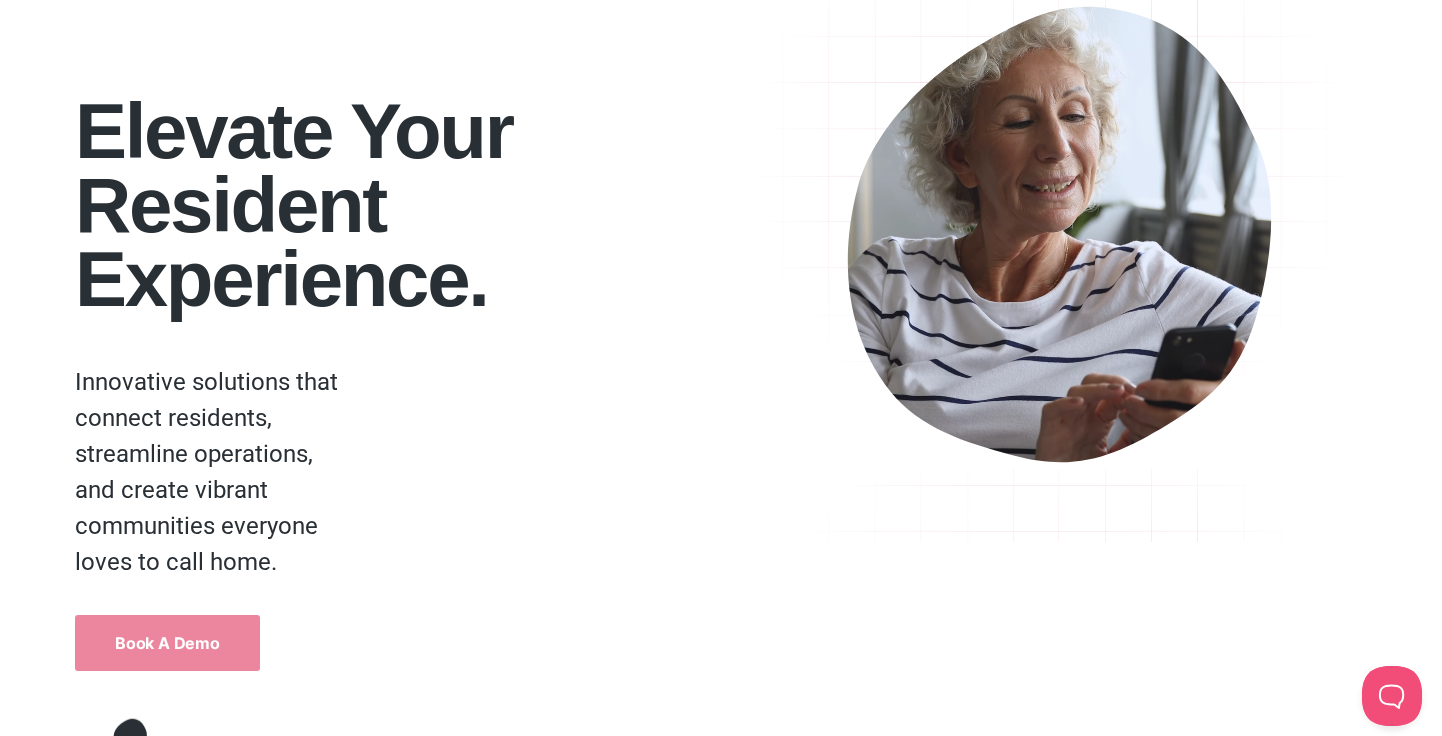 scroll, scrollTop: 98, scrollLeft: 0, axis: vertical 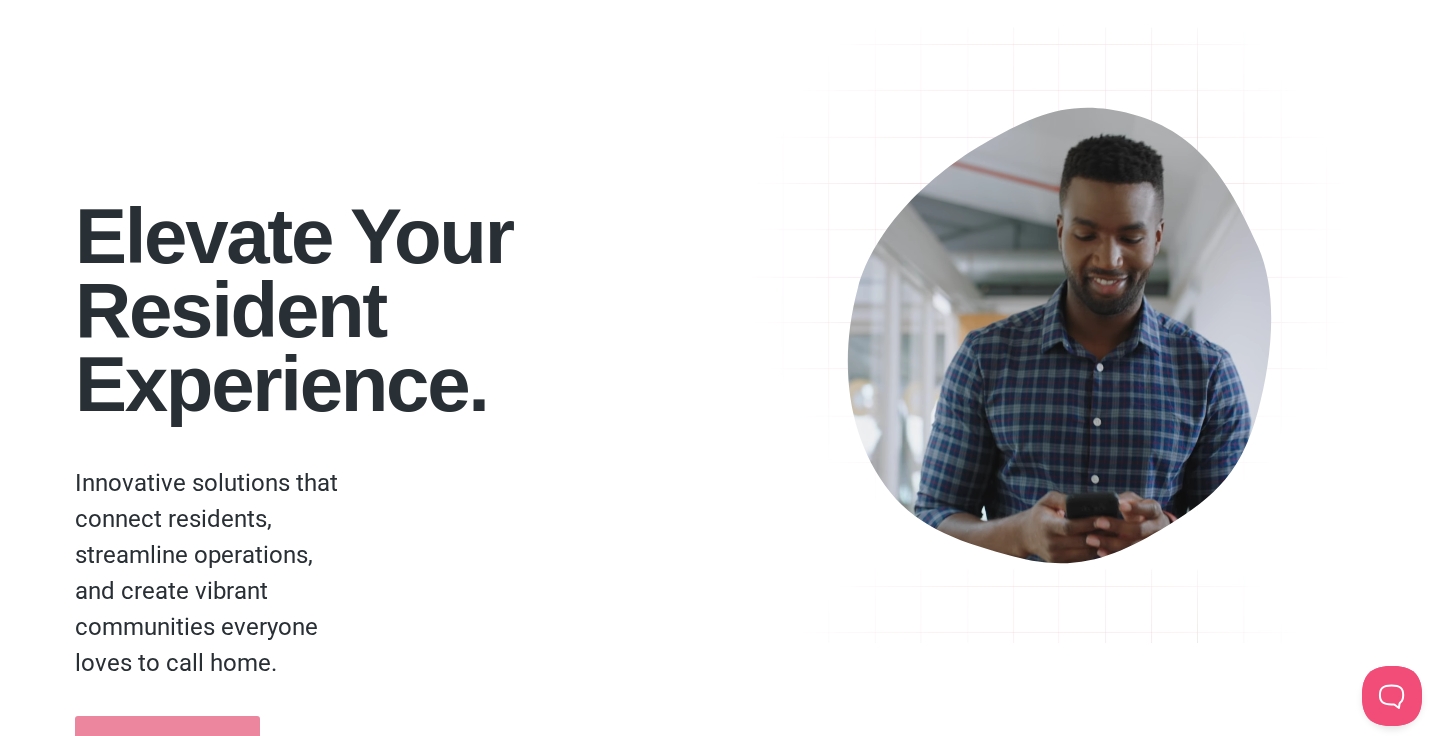 click on "Elevate your
Resident
Experience." at bounding box center [403, 310] 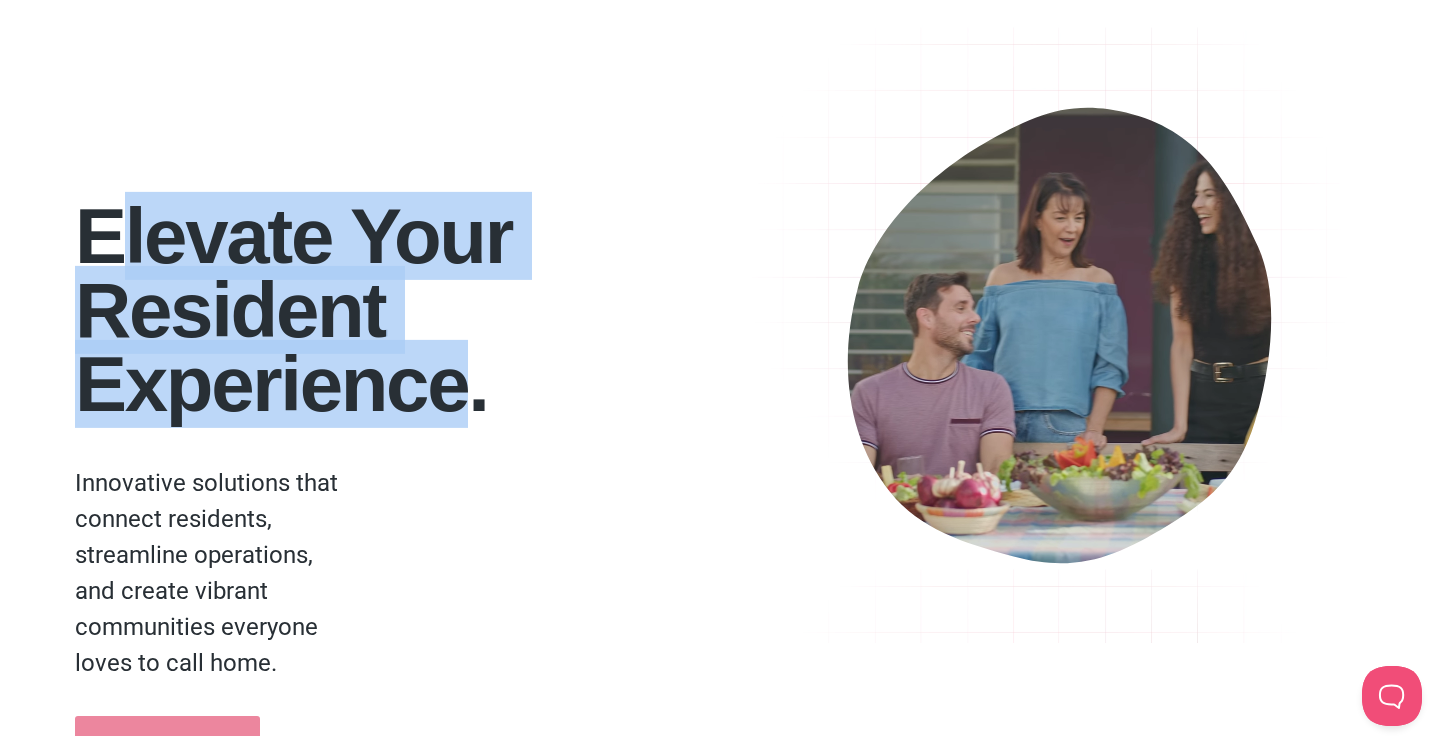 drag, startPoint x: 109, startPoint y: 223, endPoint x: 422, endPoint y: 377, distance: 348.83377 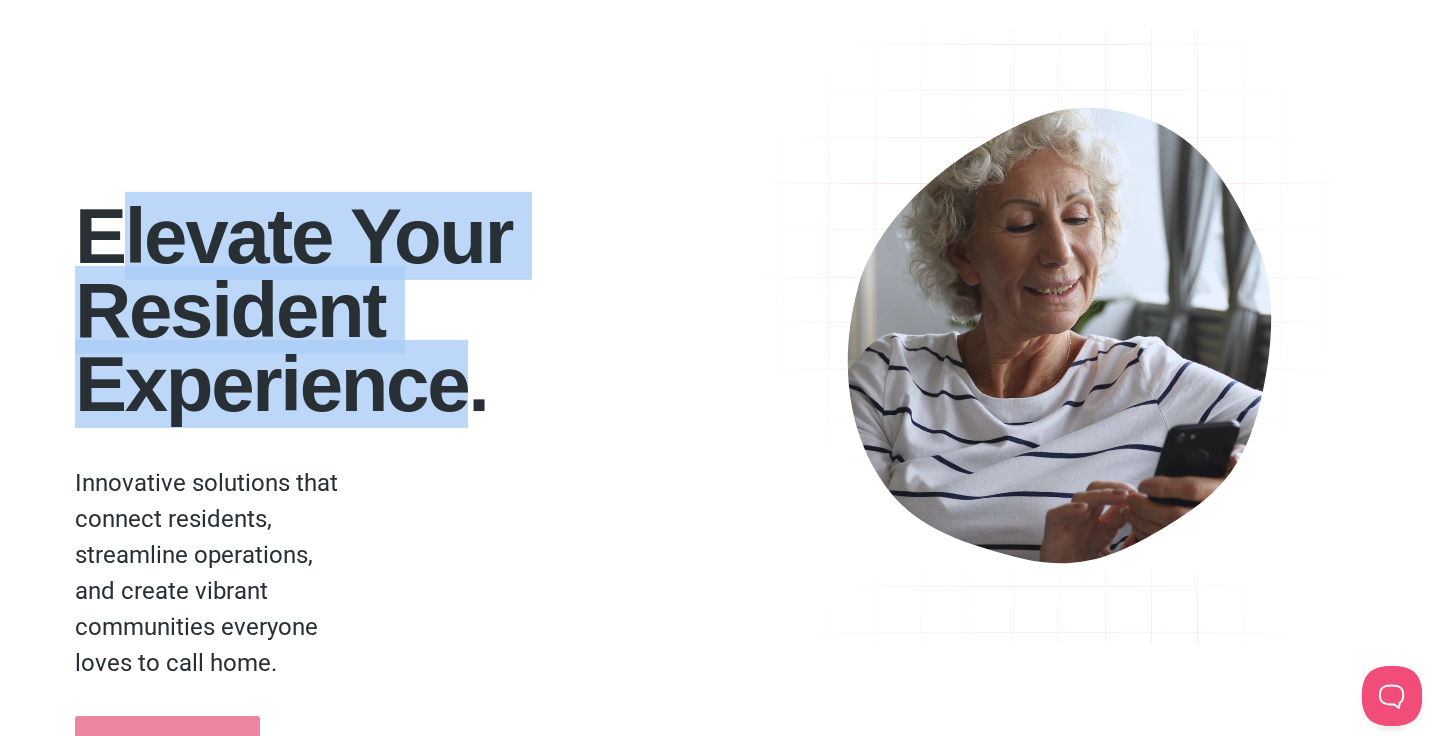 click on "Elevate your
Resident
Experience." at bounding box center [403, 310] 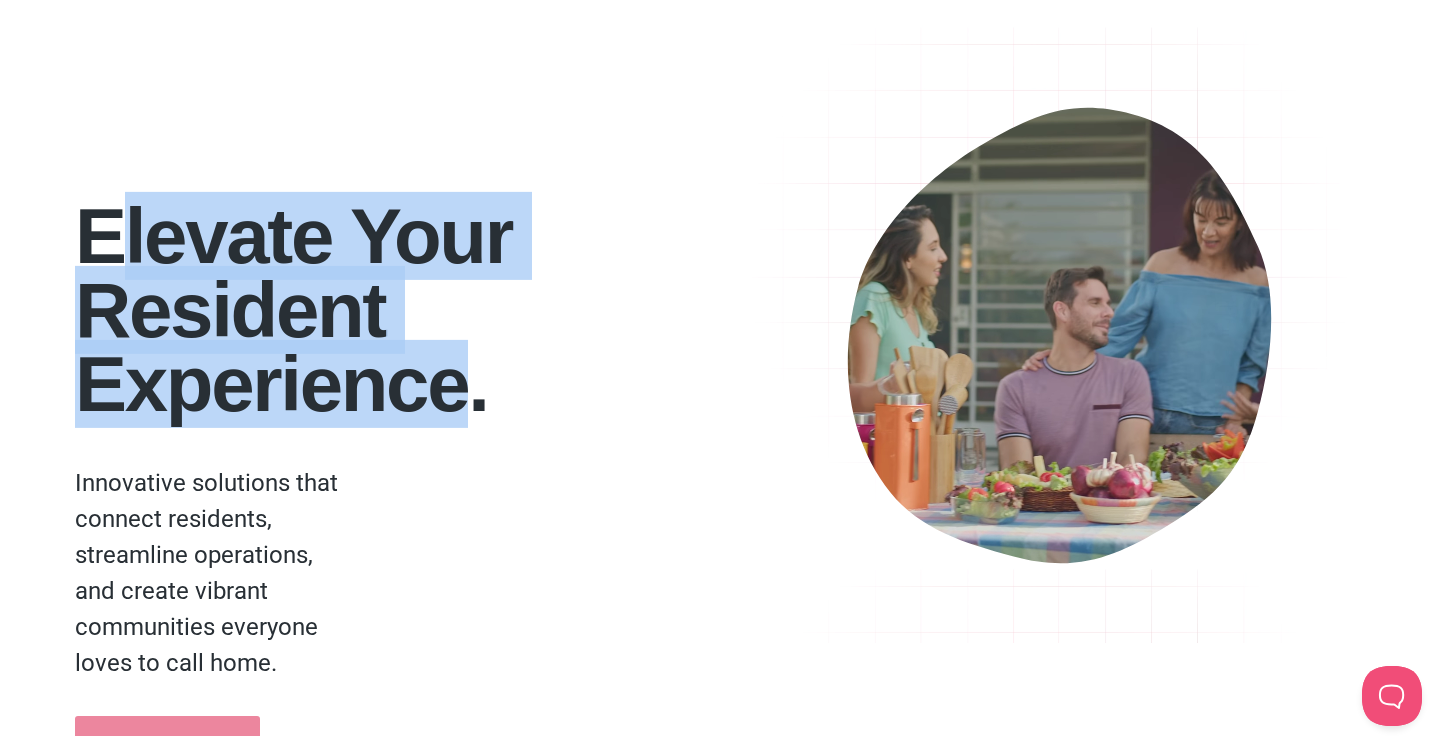 click on "Elevate your
Resident
Experience." at bounding box center [403, 310] 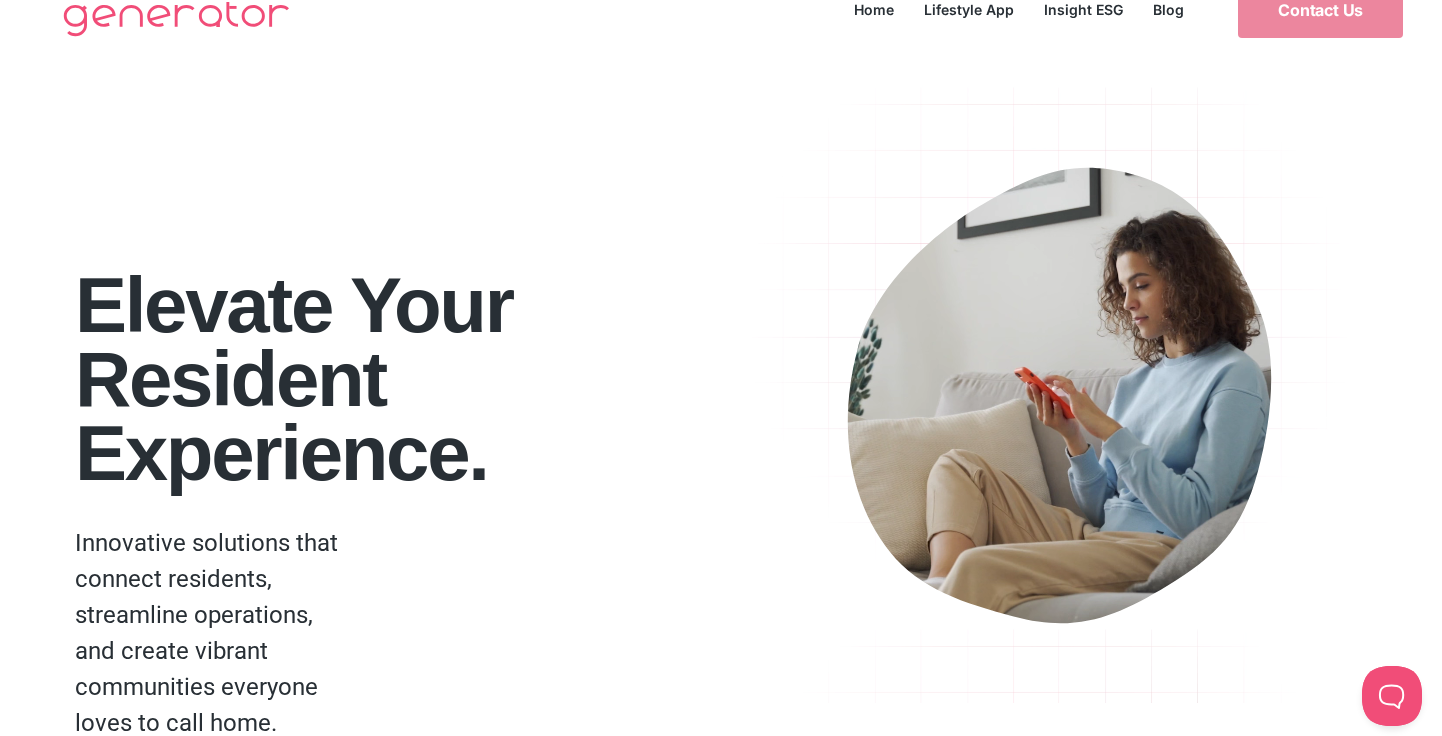 scroll, scrollTop: 0, scrollLeft: 0, axis: both 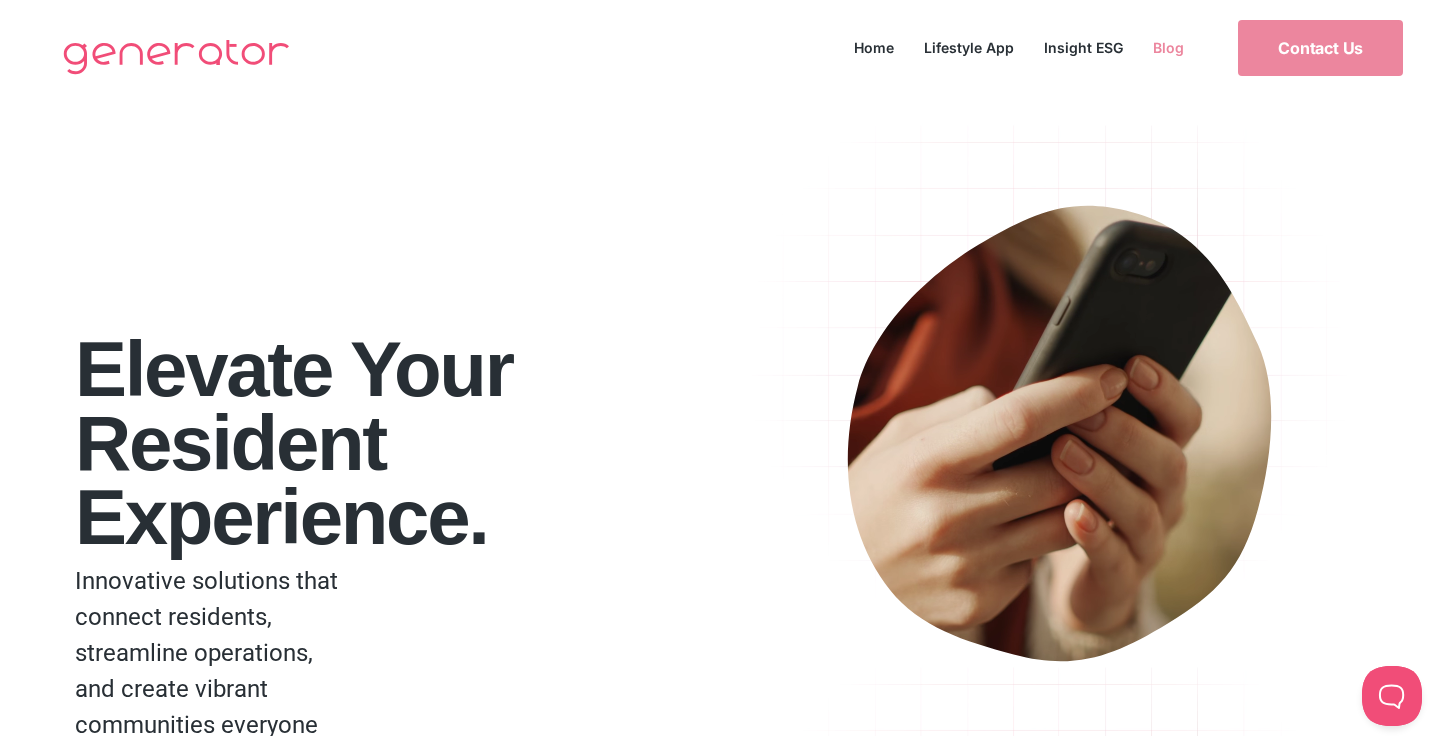 click on "Blog" 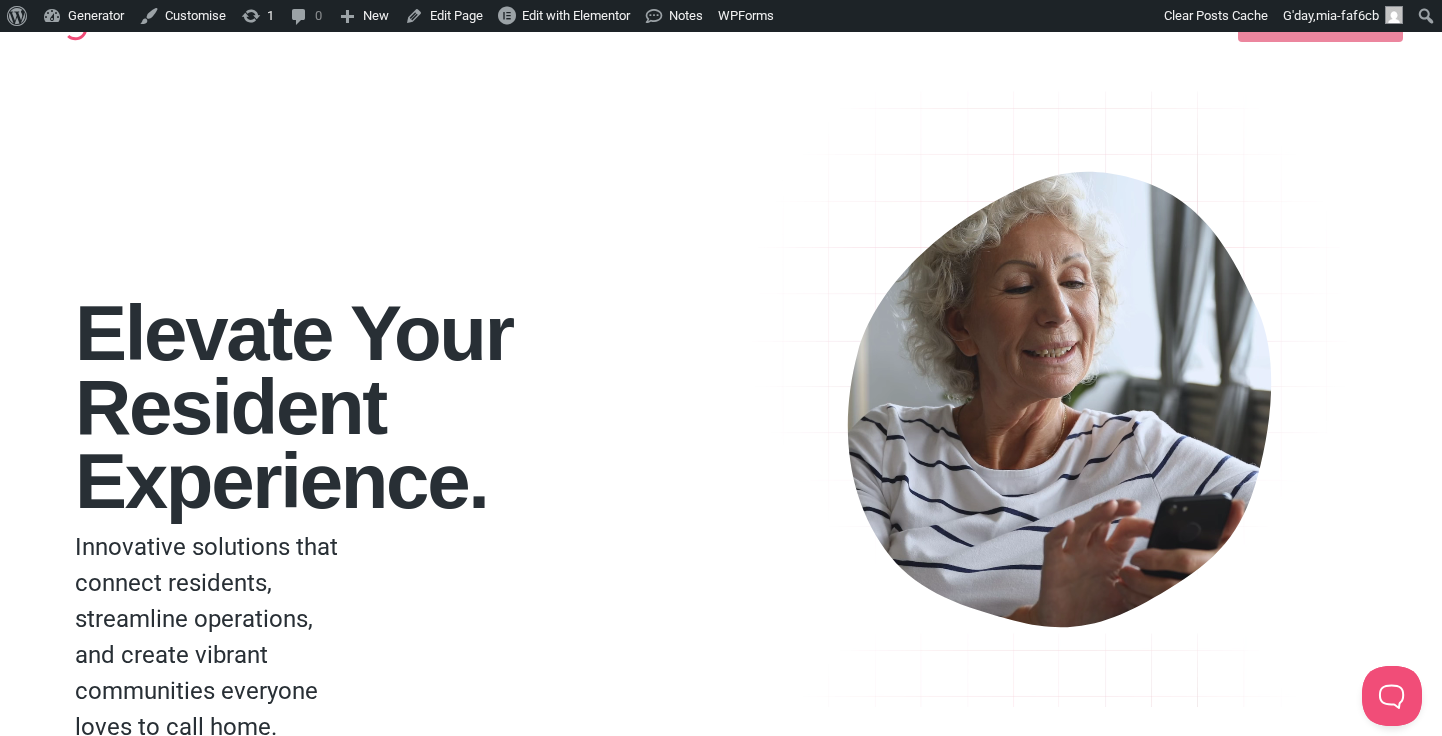 scroll, scrollTop: 0, scrollLeft: 0, axis: both 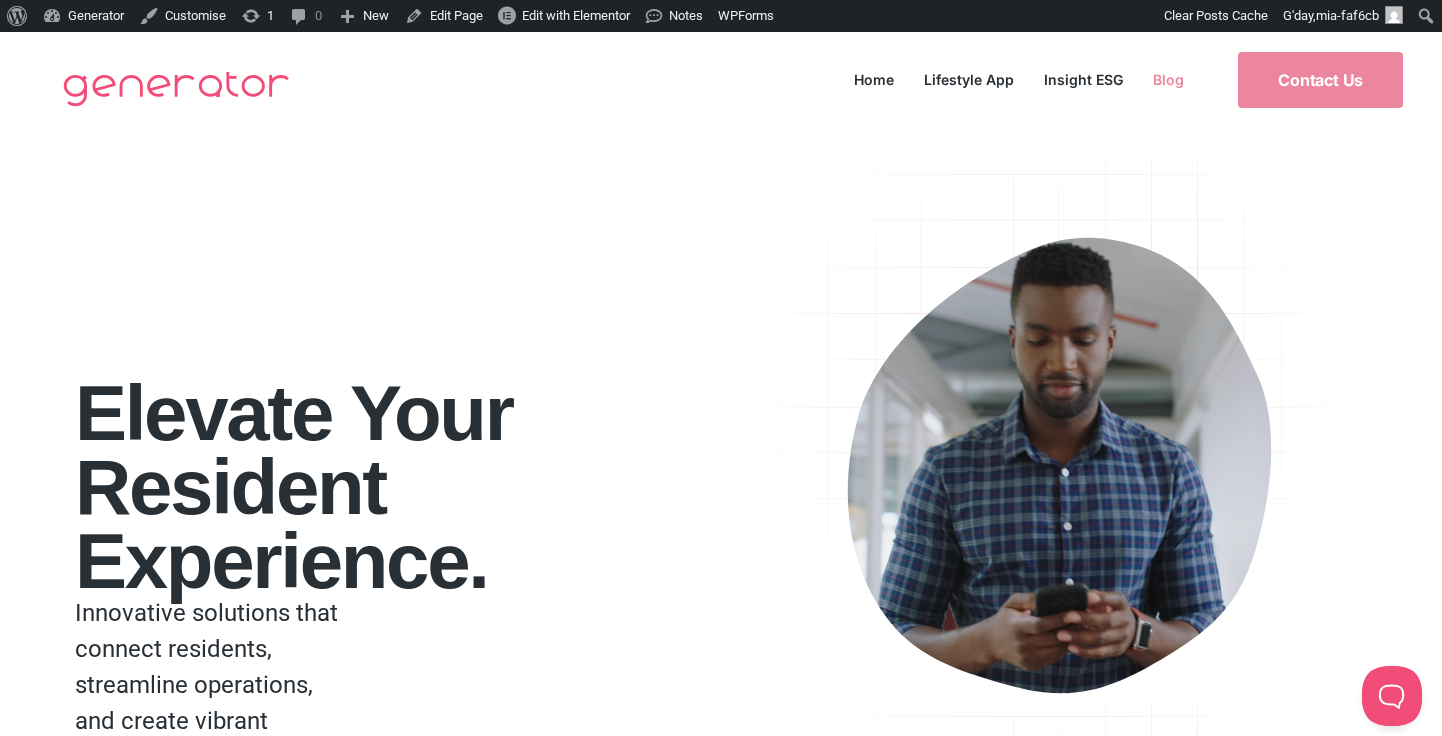 click on "Blog" 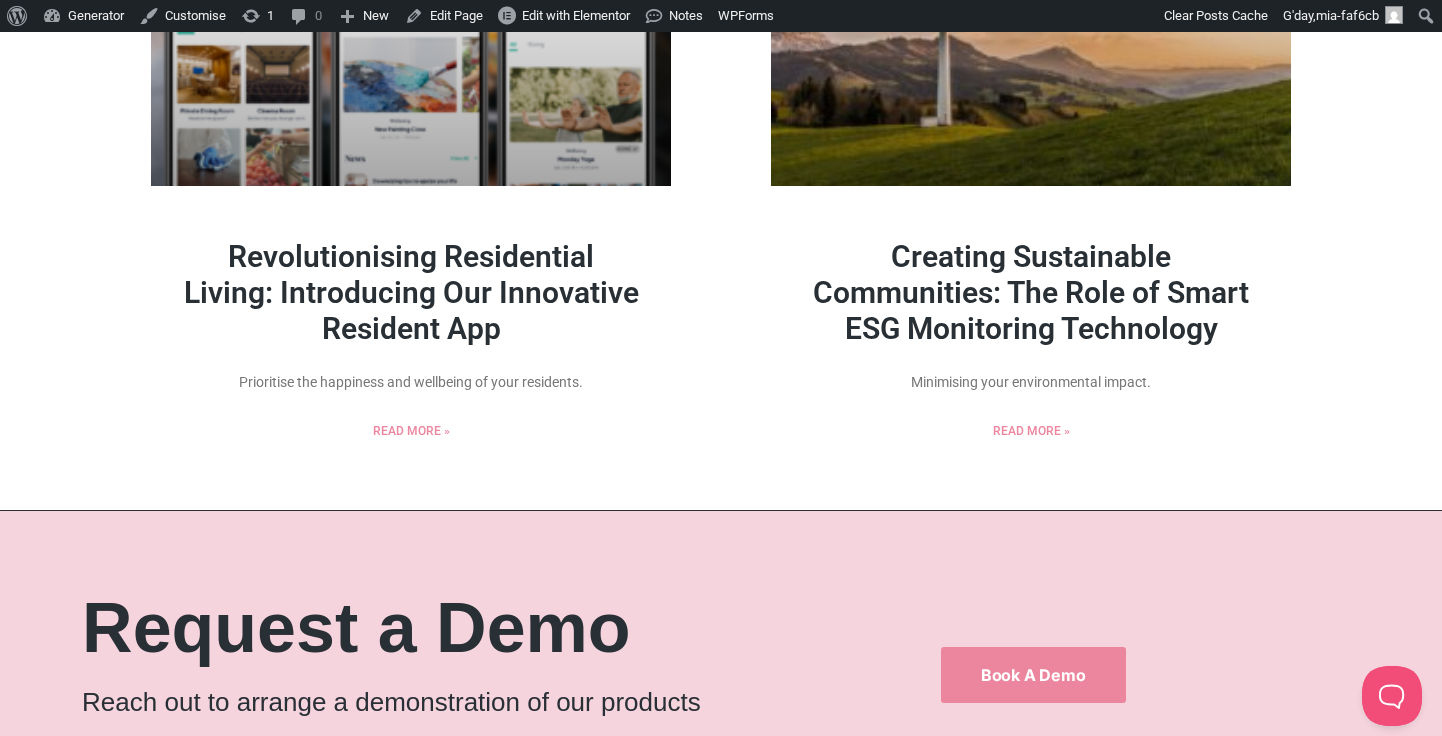 scroll, scrollTop: 0, scrollLeft: 0, axis: both 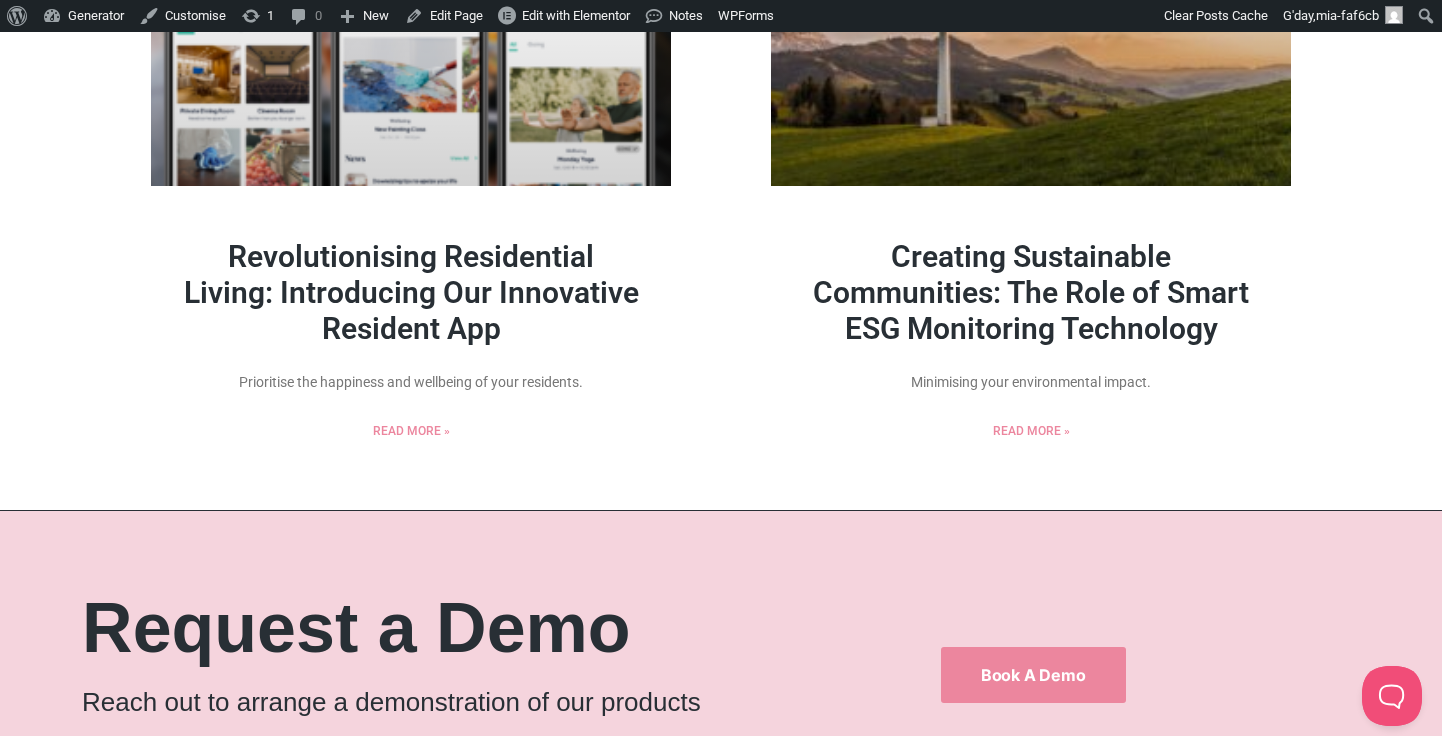 click on "Revolutionising Residential Living: Introducing Our Innovative Resident App" at bounding box center (411, 292) 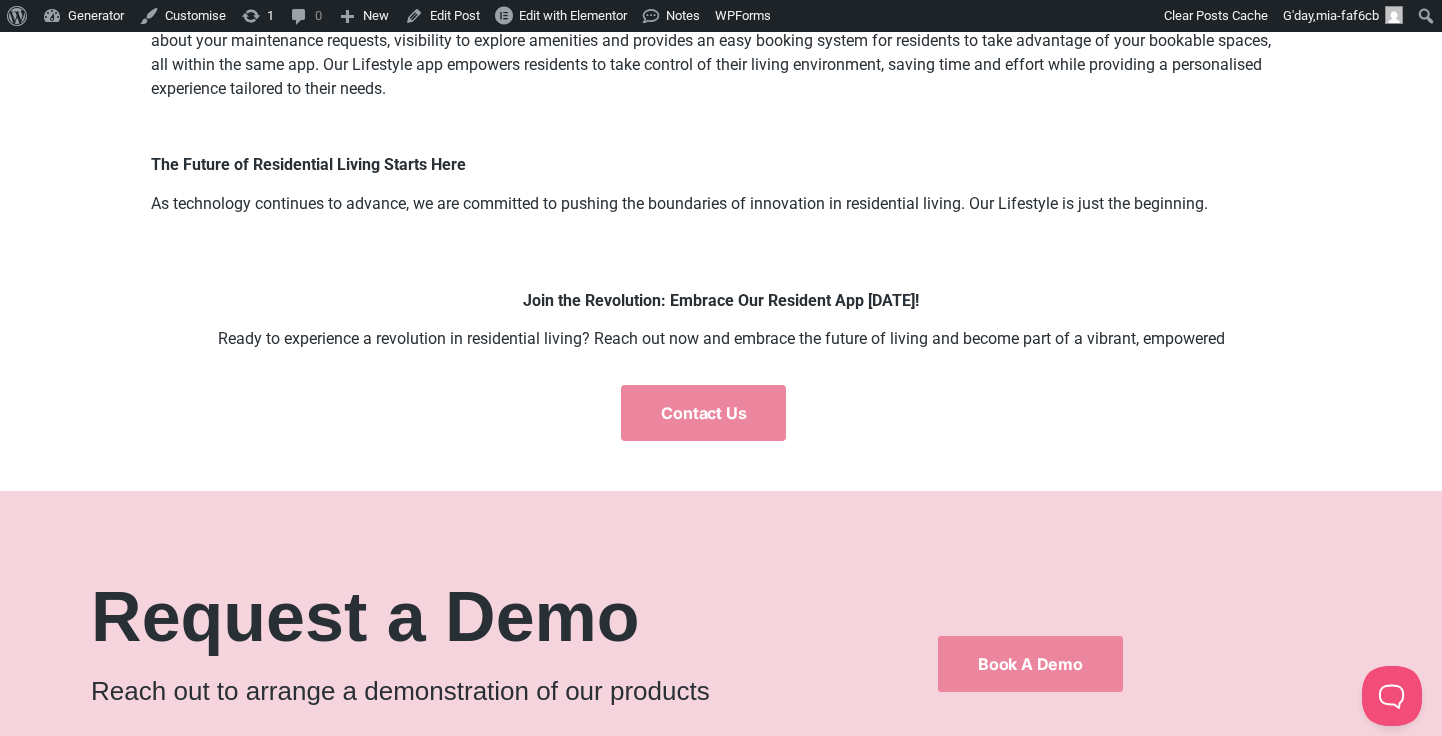 scroll, scrollTop: 2272, scrollLeft: 0, axis: vertical 